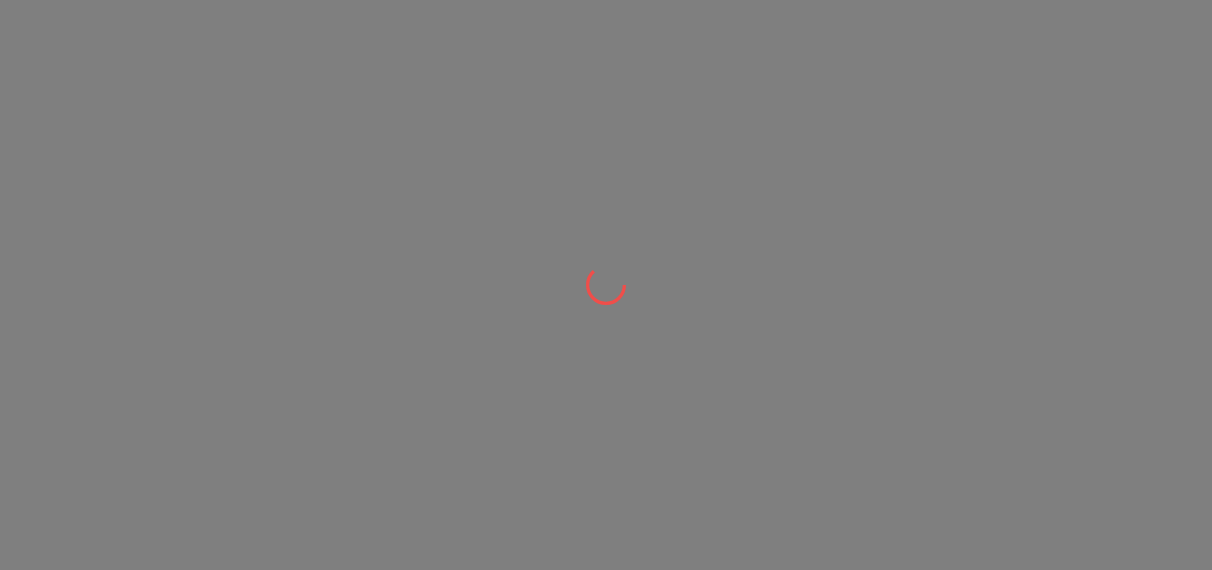 scroll, scrollTop: 0, scrollLeft: 0, axis: both 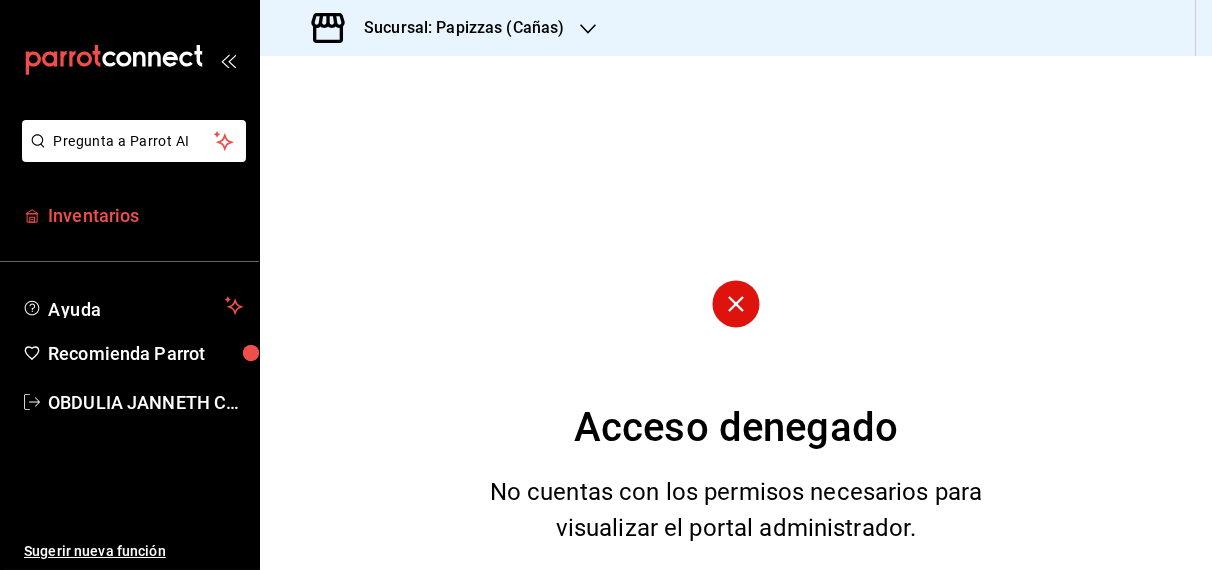 click on "Inventarios" at bounding box center [145, 215] 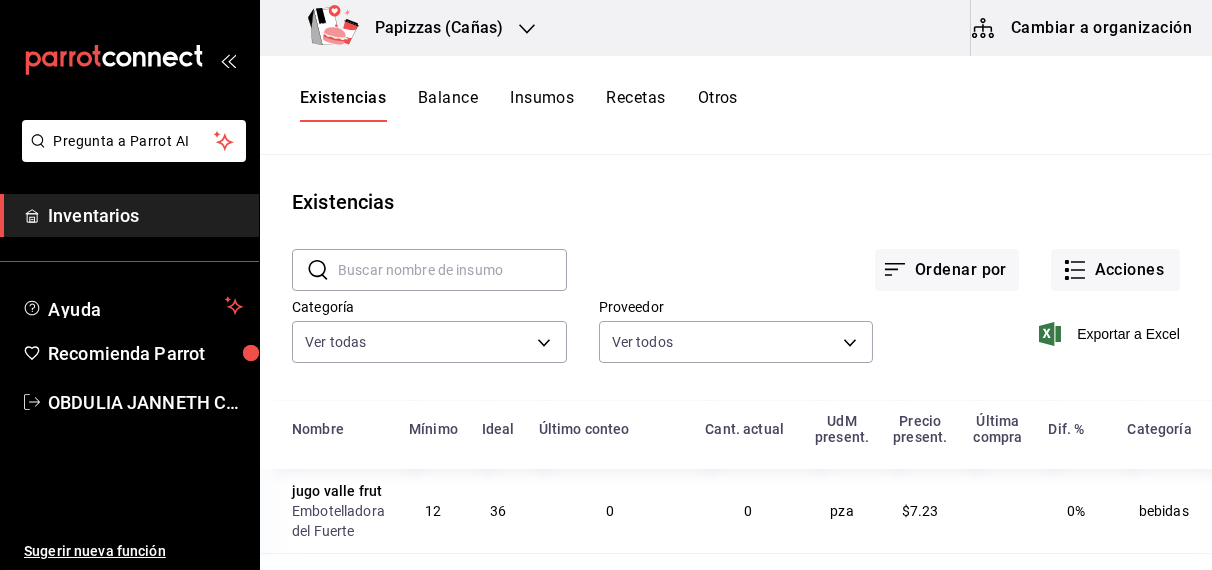 click on "Otros" at bounding box center (718, 105) 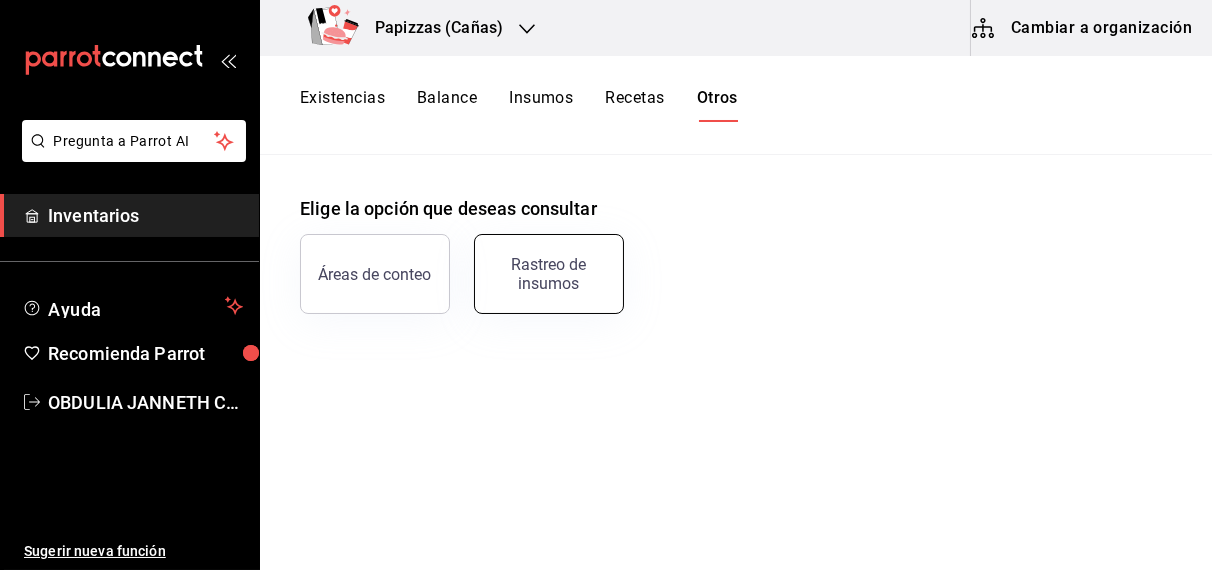 click on "Rastreo de insumos" at bounding box center [549, 274] 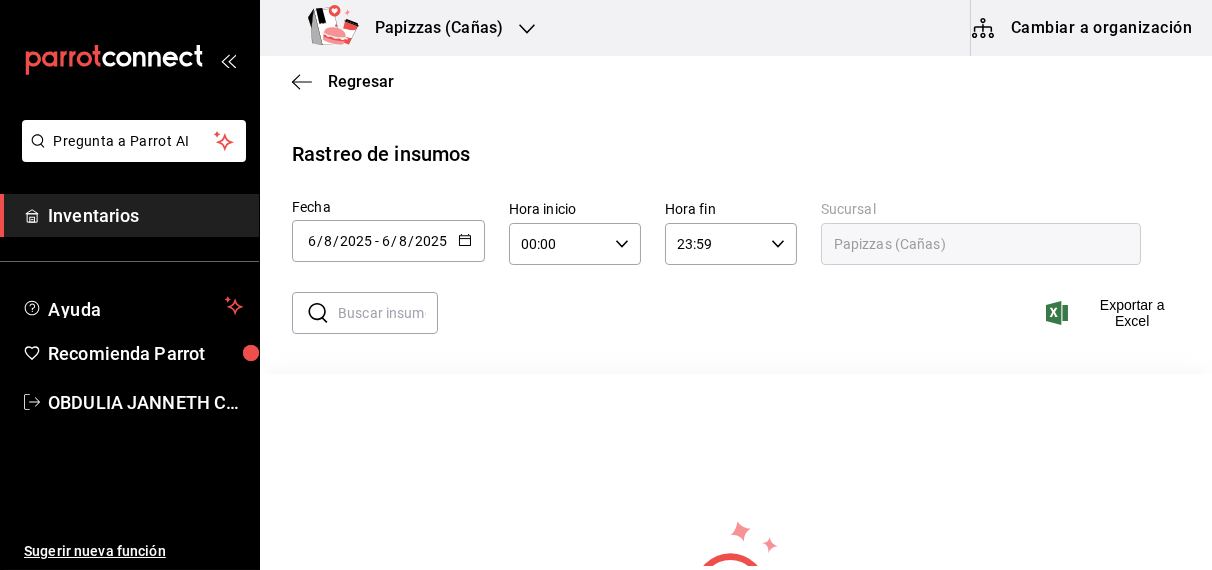 click 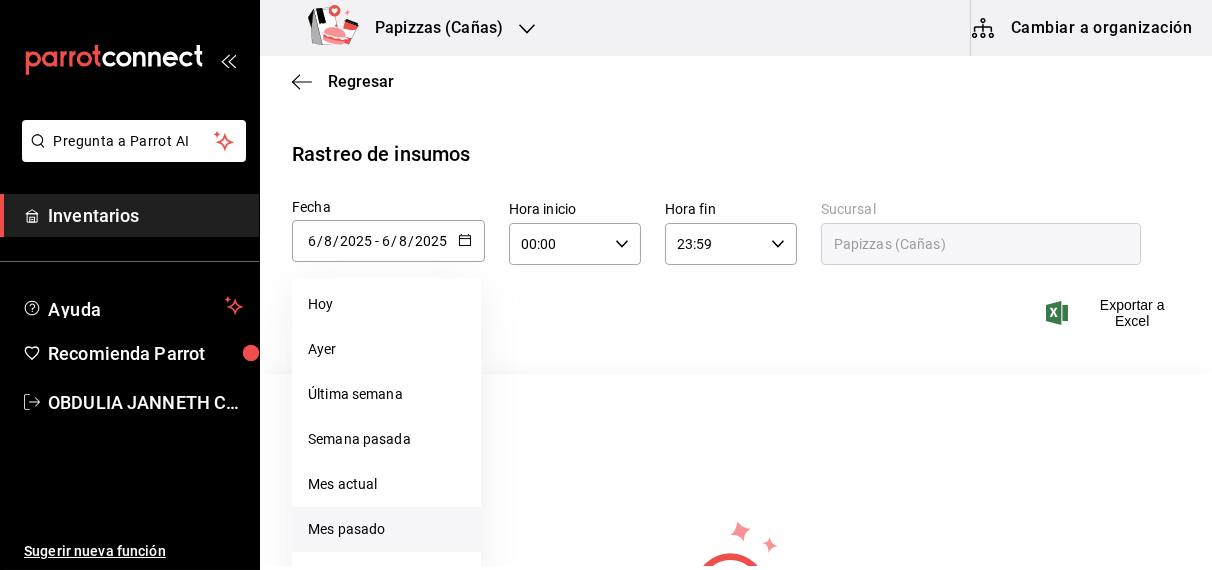 click on "Mes pasado" at bounding box center (386, 529) 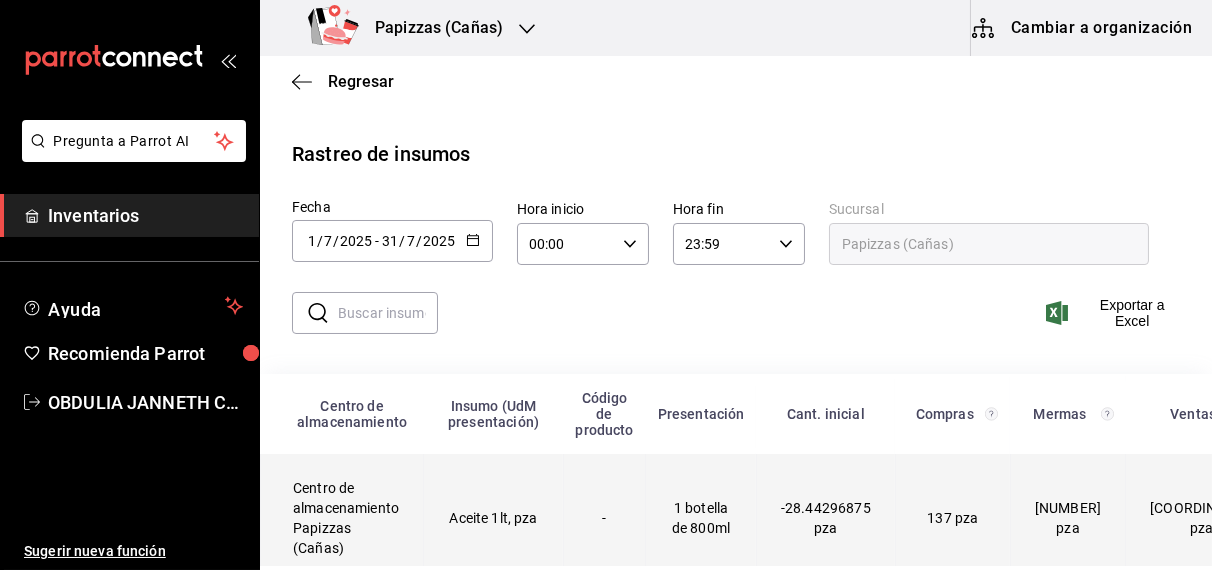click on "Aceite 1lt, pza" at bounding box center [494, 518] 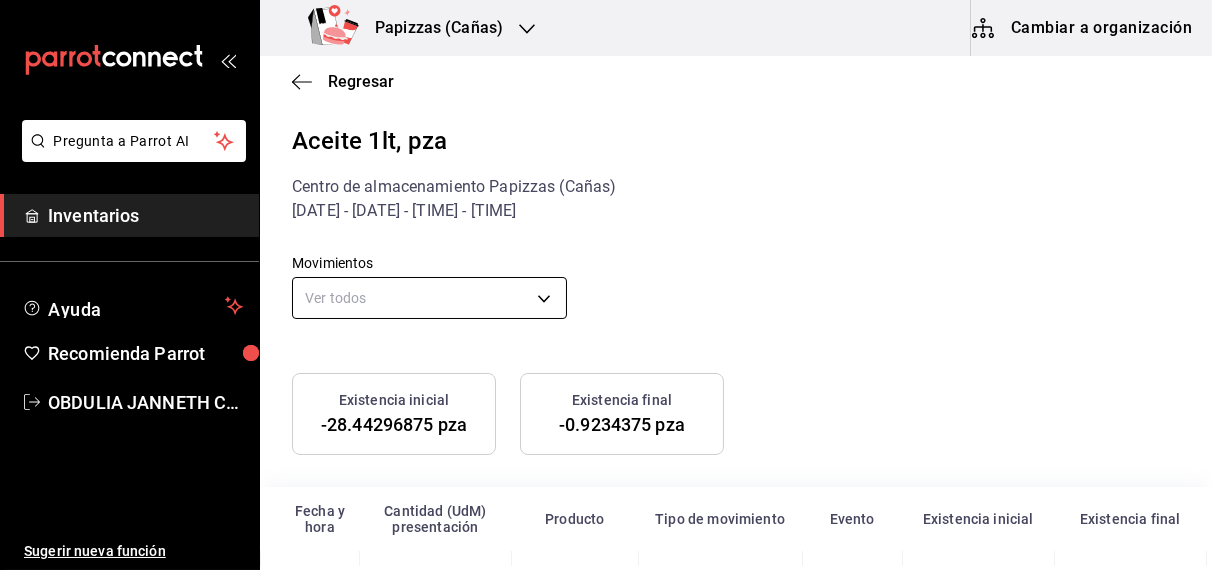 click on "Pregunta a Parrot AI Inventarios   Ayuda Recomienda Parrot   [FIRST] [MIDDLE] [LAST]   Sugerir nueva función   Papizzas (Cañas) Cambiar a organización Regresar Aceite 1lt, pza Centro de almacenamiento Papizzas (Cañas) [DATE] - [DATE] - [TIME] - [TIME] Movimientos Ver todos default Existencia inicial [NUMBER] pza Existencia final [NUMBER] pza Fecha y hora Cantidad (UdM) presentación Producto Tipo de movimiento Evento Existencia inicial Existencia final Usuario [DATE] [TIME] [NUMBER] pza carnes frias (mitad) Venta [ID] Salida [NUMBER] pza [NUMBER] pza [FIRST] [MIDDLE] [LAST] [DATE] [TIME] [NUMBER] pza Carnes Frias Venta [ID] Salida [NUMBER] pza [NUMBER] pza [FIRST] [MIDDLE] [LAST] Venta Salida" at bounding box center [606, 283] 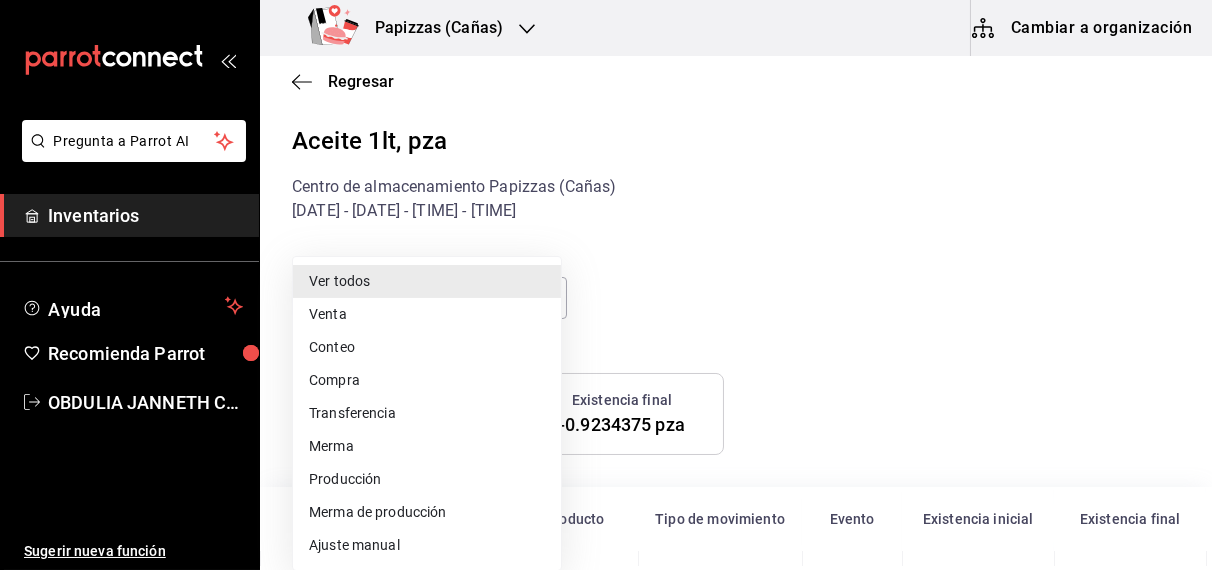 click on "Ajuste manual" at bounding box center (427, 545) 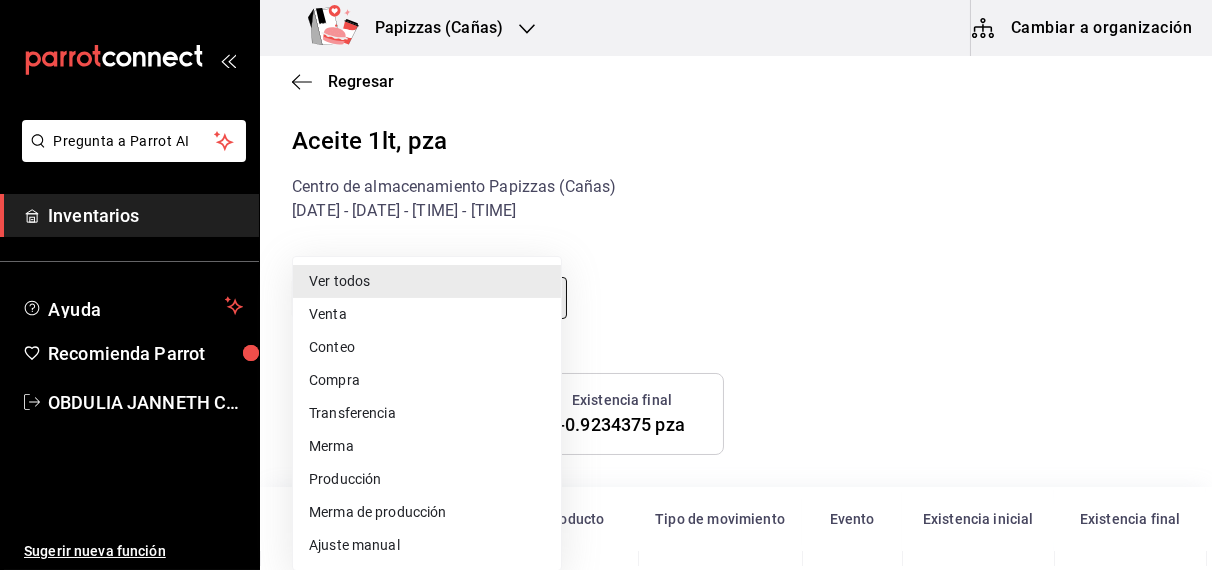 type on "MANUAL_ADJUSTMENT" 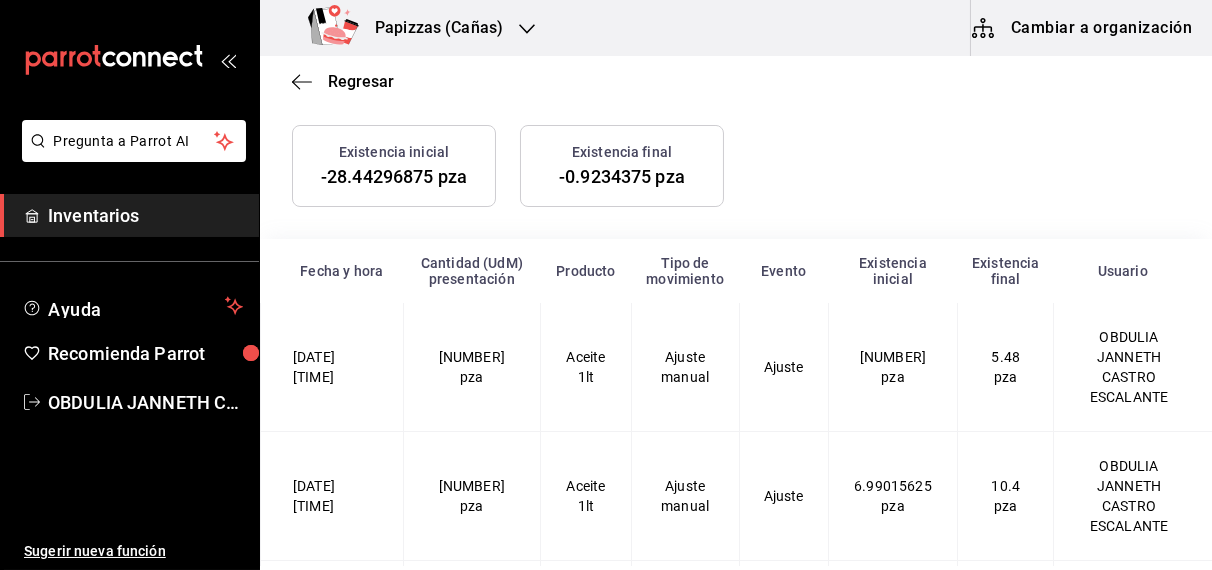 scroll, scrollTop: 375, scrollLeft: 0, axis: vertical 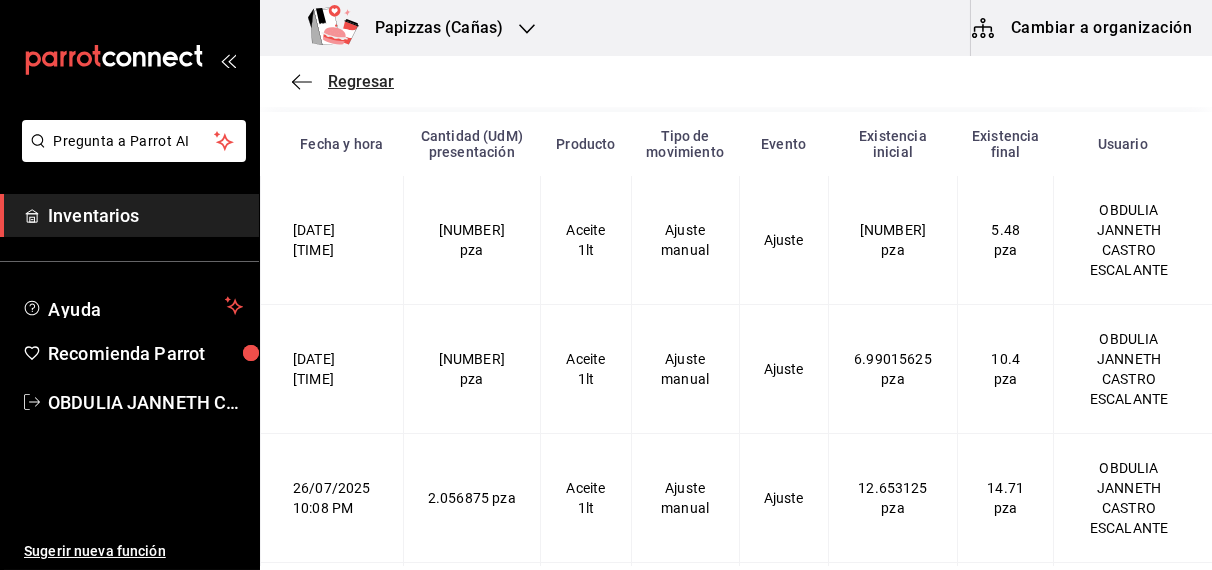 click on "Regresar" at bounding box center [361, 81] 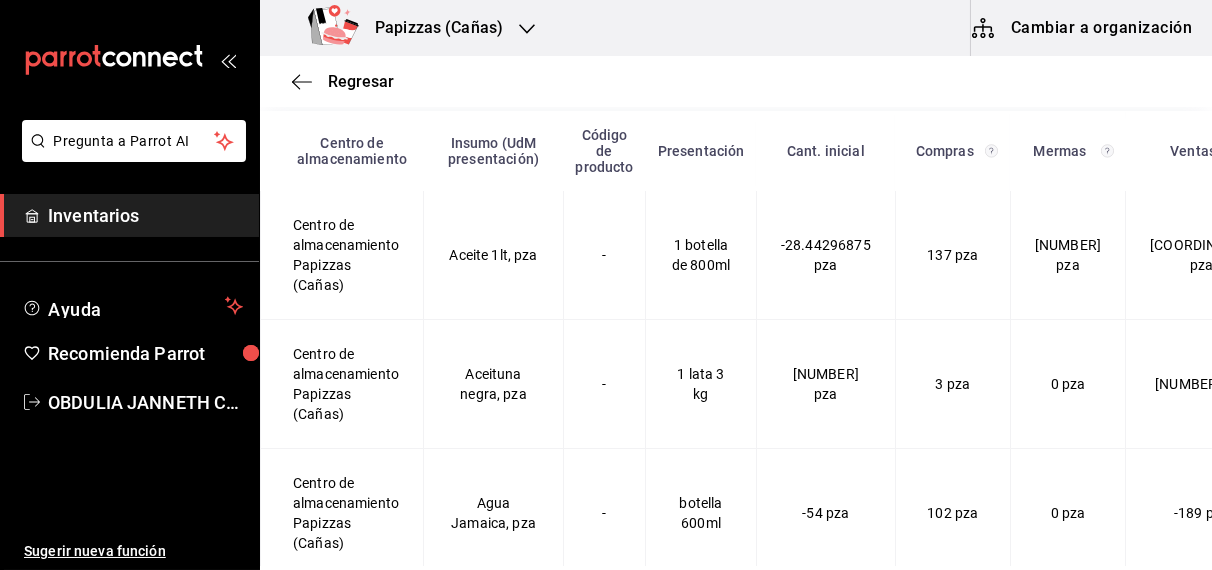 scroll, scrollTop: 263, scrollLeft: 0, axis: vertical 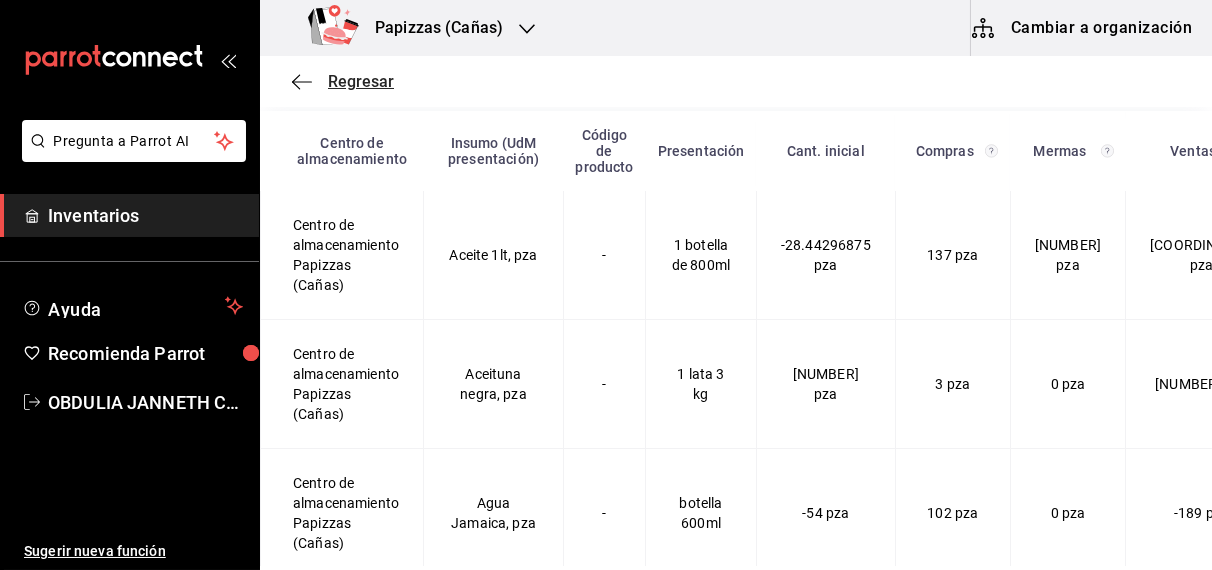 click on "Regresar" at bounding box center (361, 81) 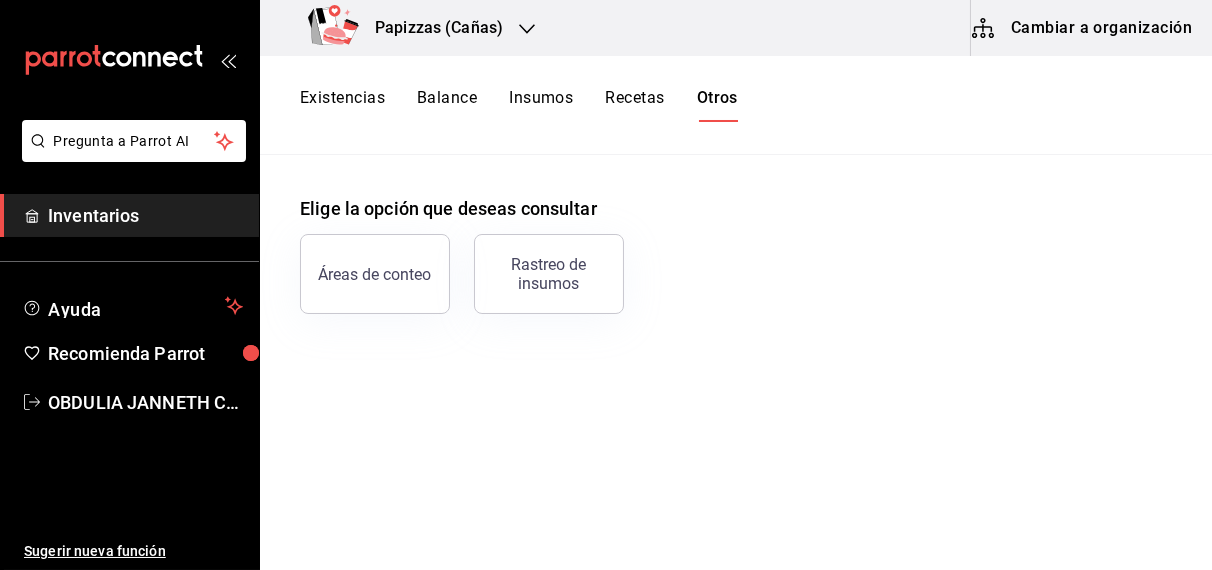 click on "Existencias" at bounding box center (342, 105) 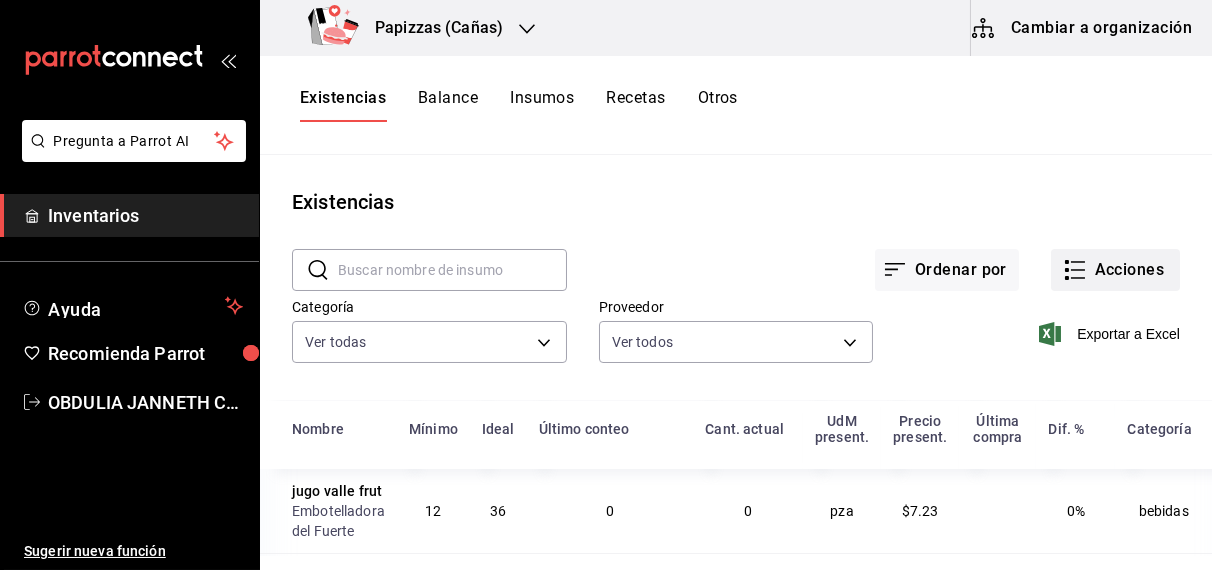 click on "Acciones" at bounding box center [1115, 270] 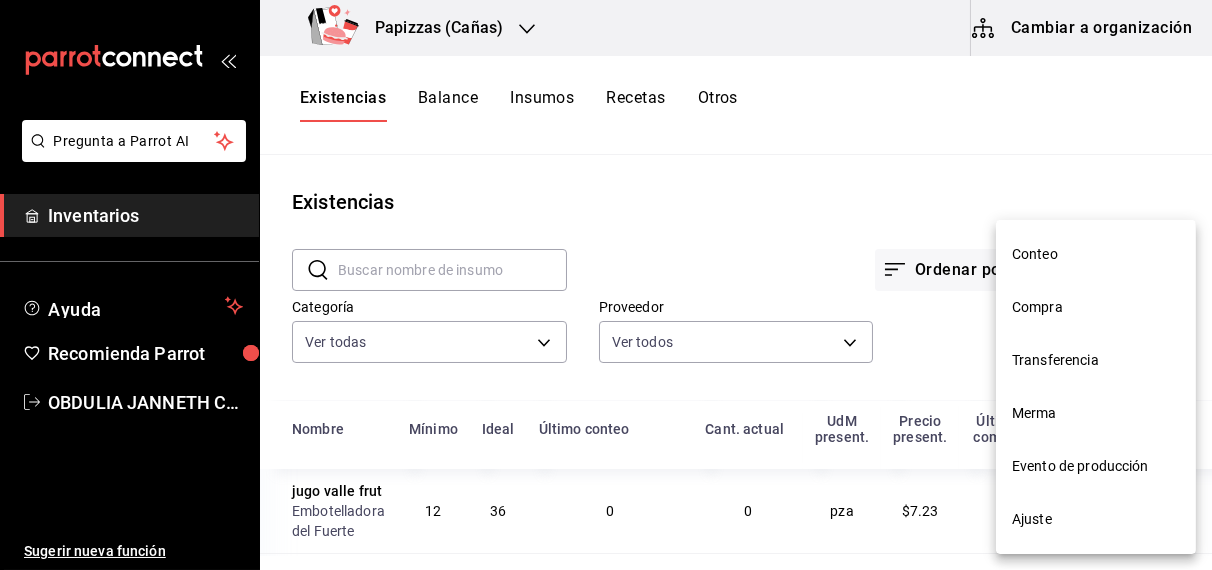 click at bounding box center (606, 285) 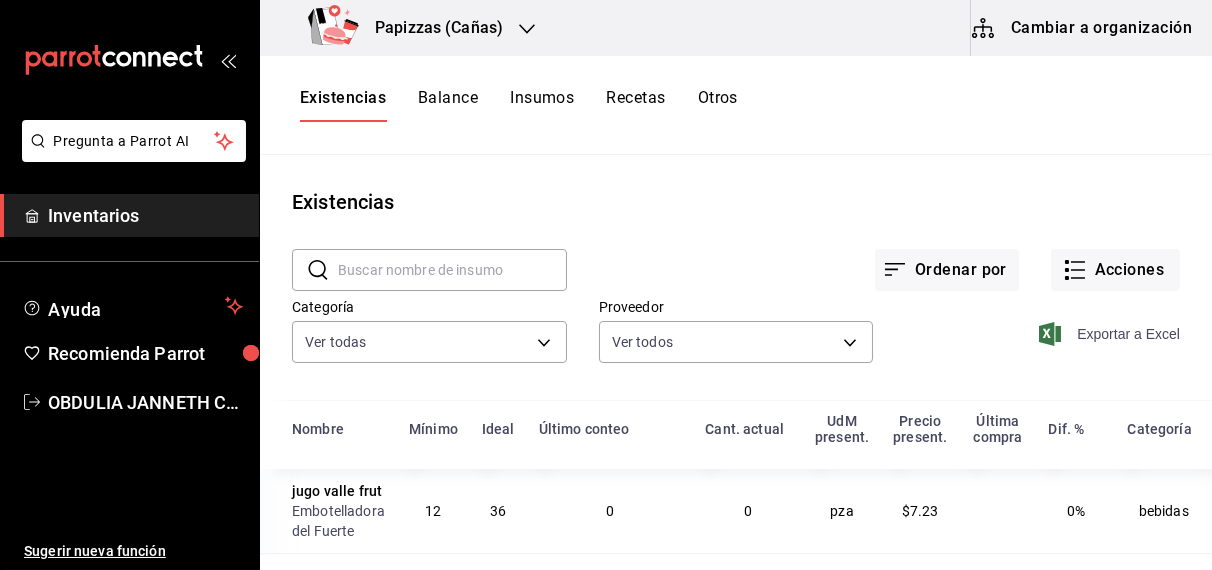 click on "Exportar a Excel" at bounding box center [1111, 334] 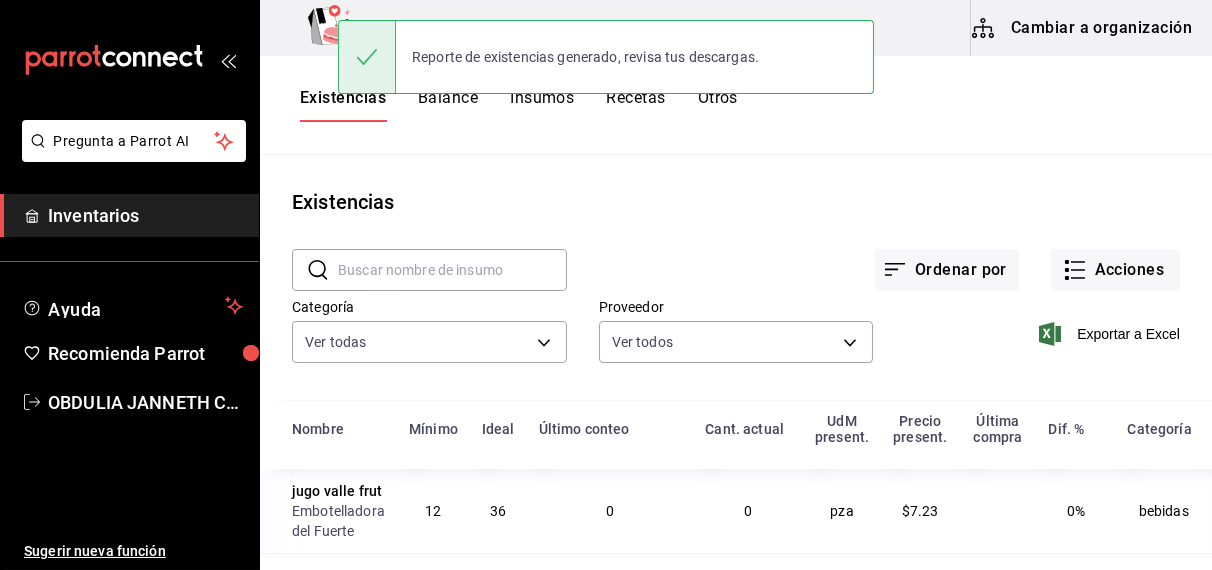 click on "Reporte de existencias generado, revisa tus descargas." at bounding box center (606, 57) 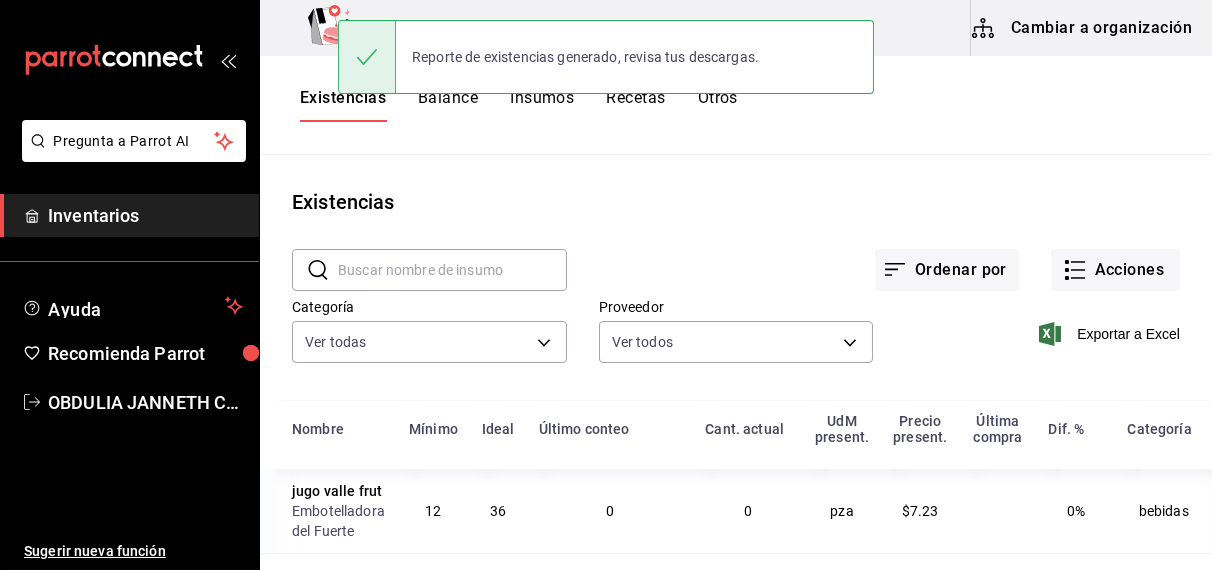 click on "Balance" at bounding box center (448, 105) 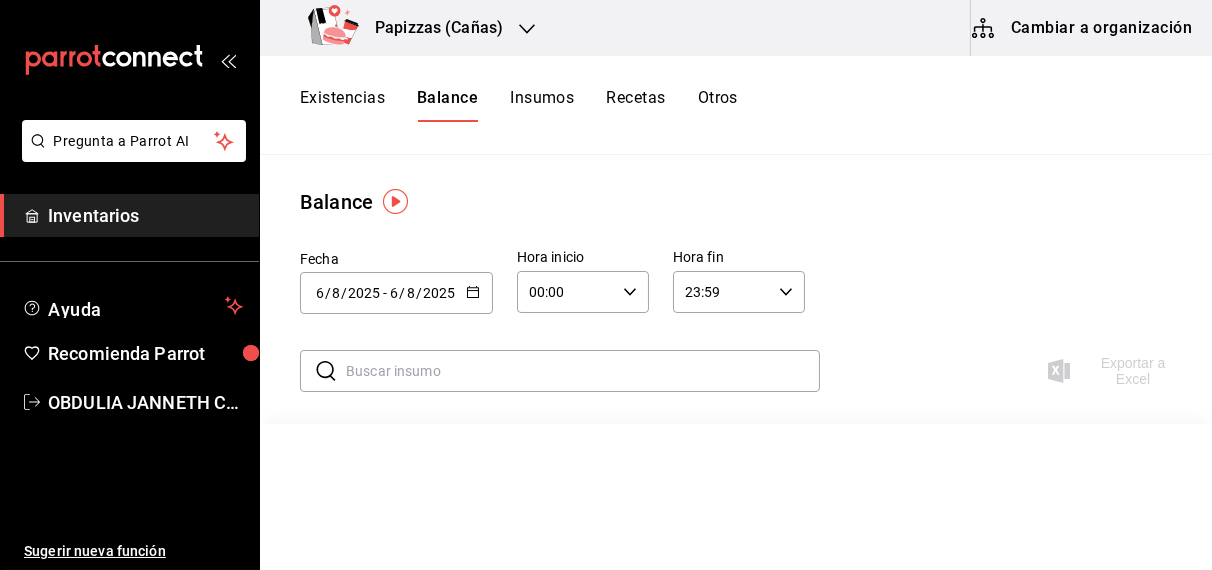 click 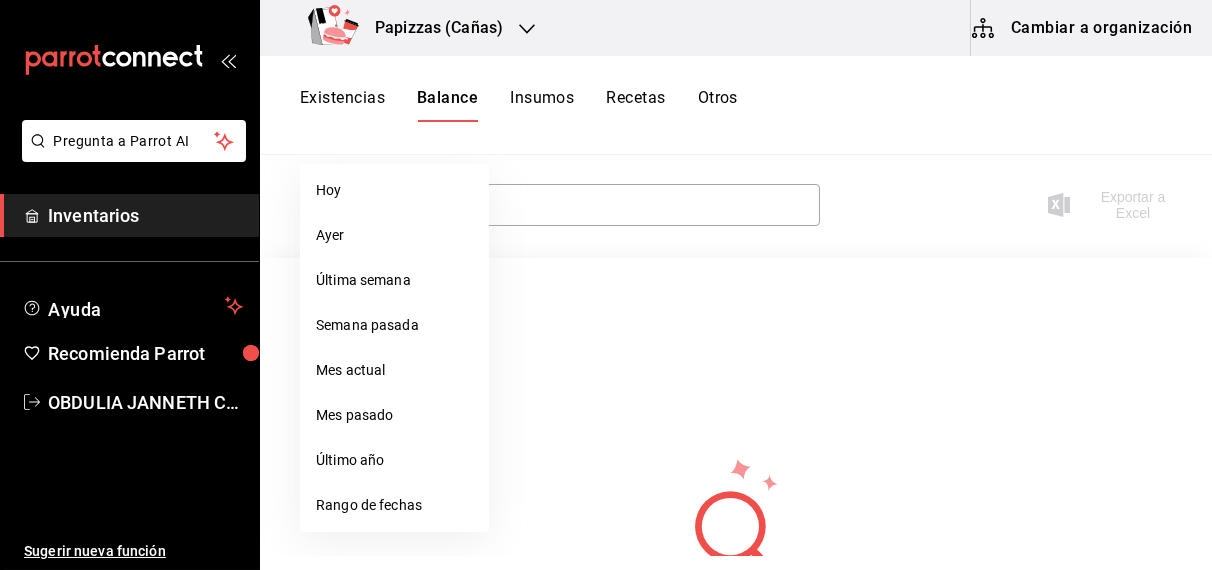 scroll, scrollTop: 268, scrollLeft: 0, axis: vertical 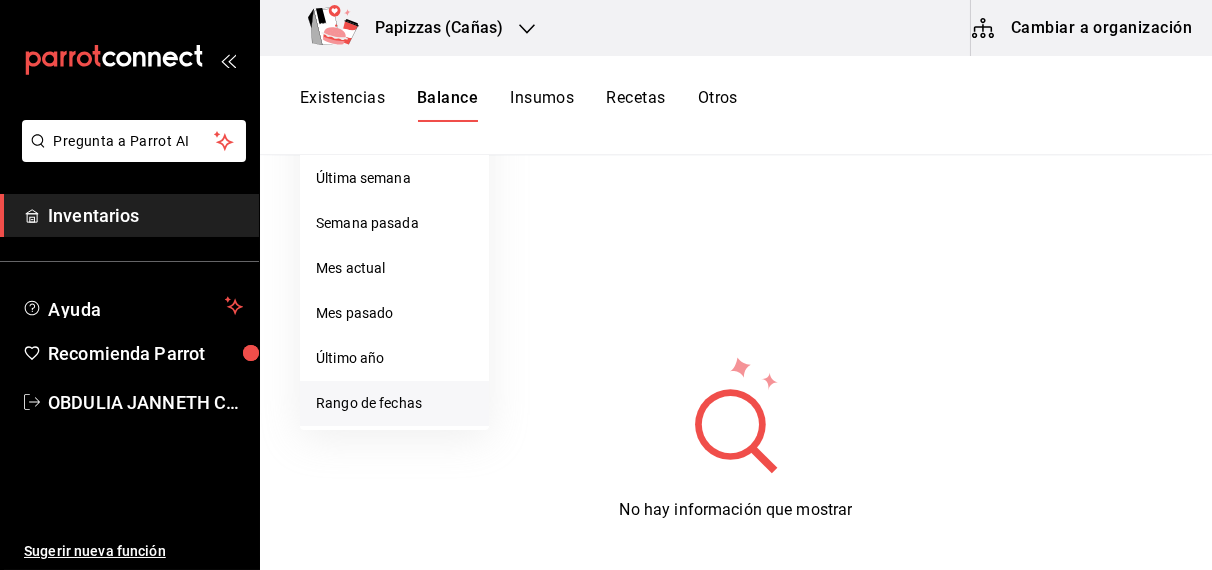click on "Rango de fechas" at bounding box center [394, 403] 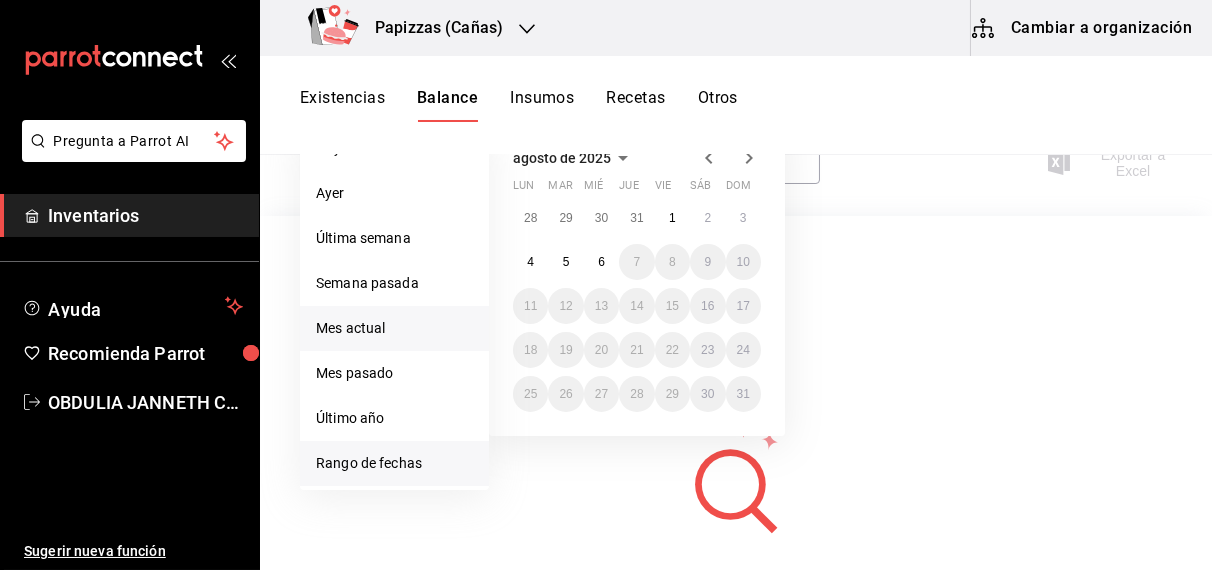 scroll, scrollTop: 200, scrollLeft: 0, axis: vertical 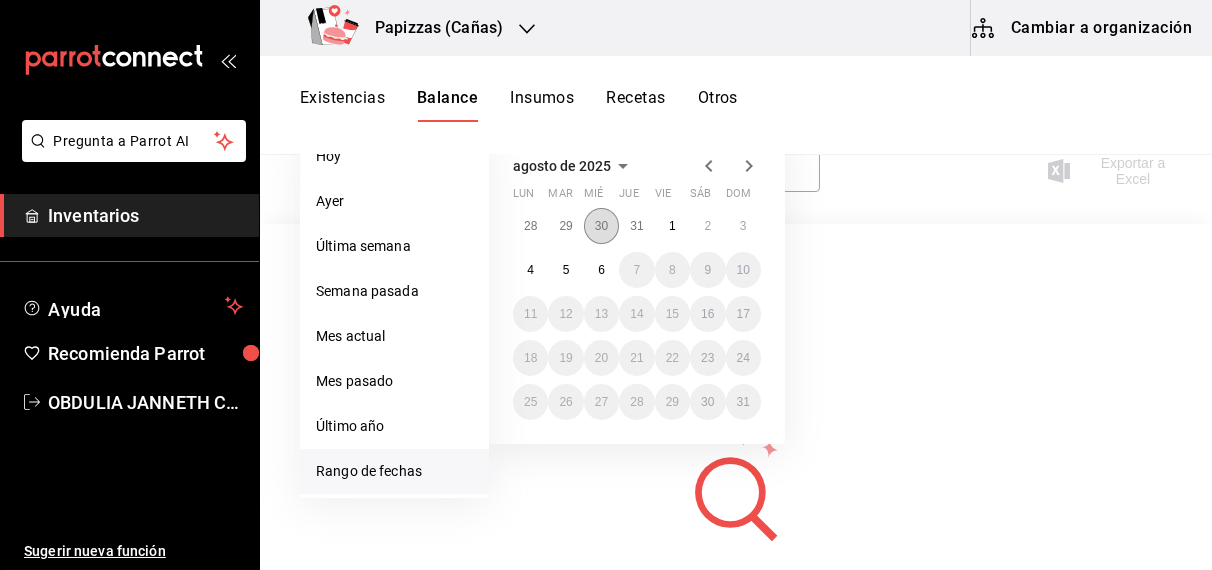 click on "30" at bounding box center [601, 226] 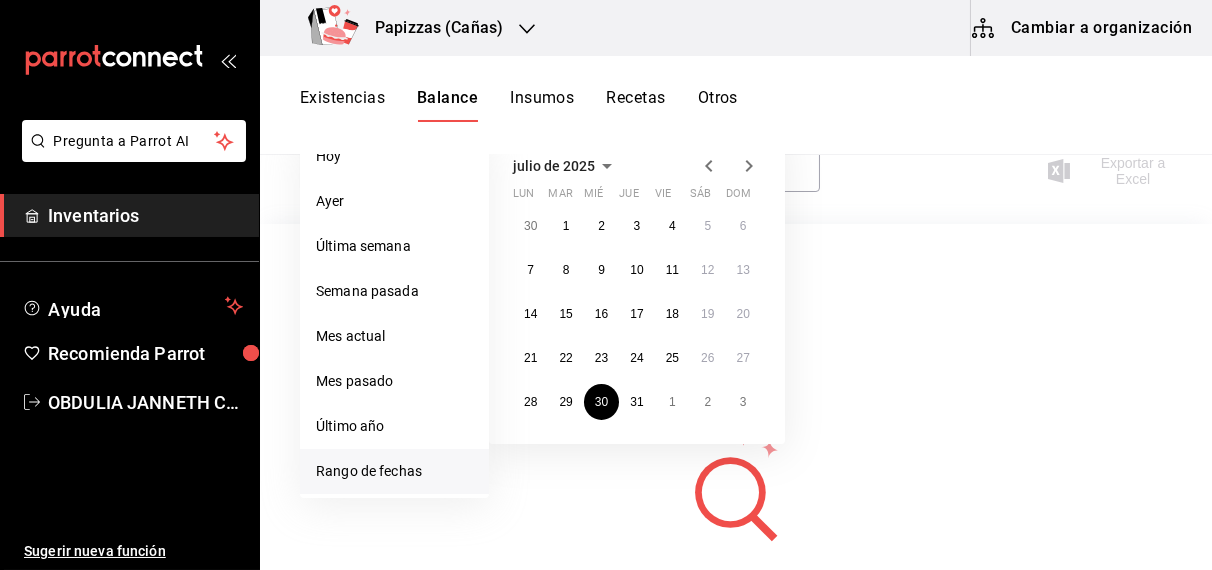 click 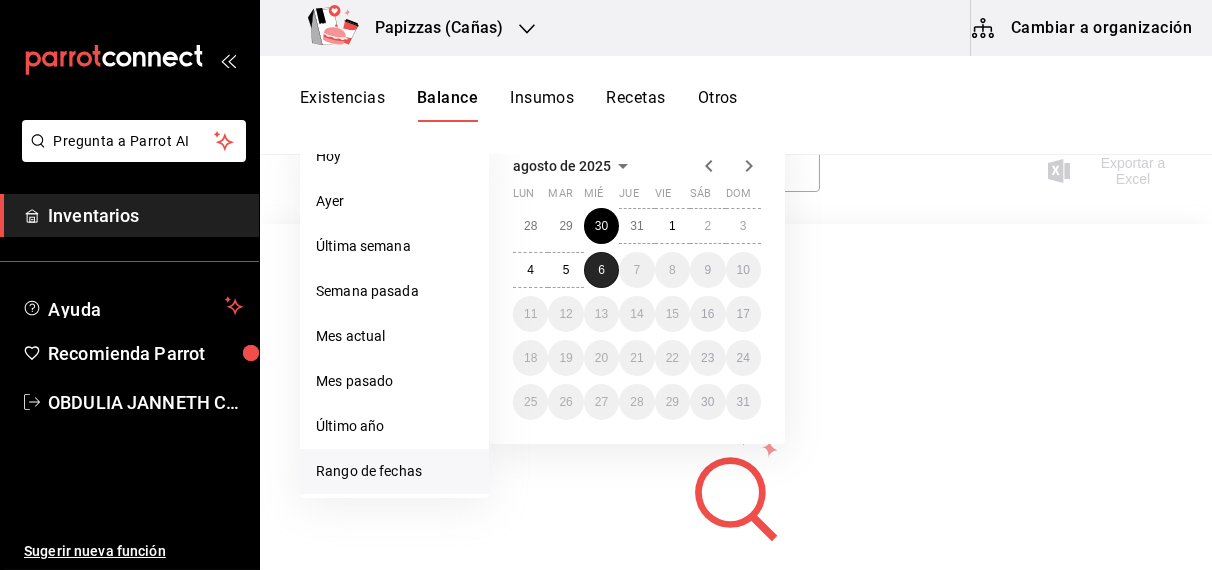 click on "6" at bounding box center (601, 270) 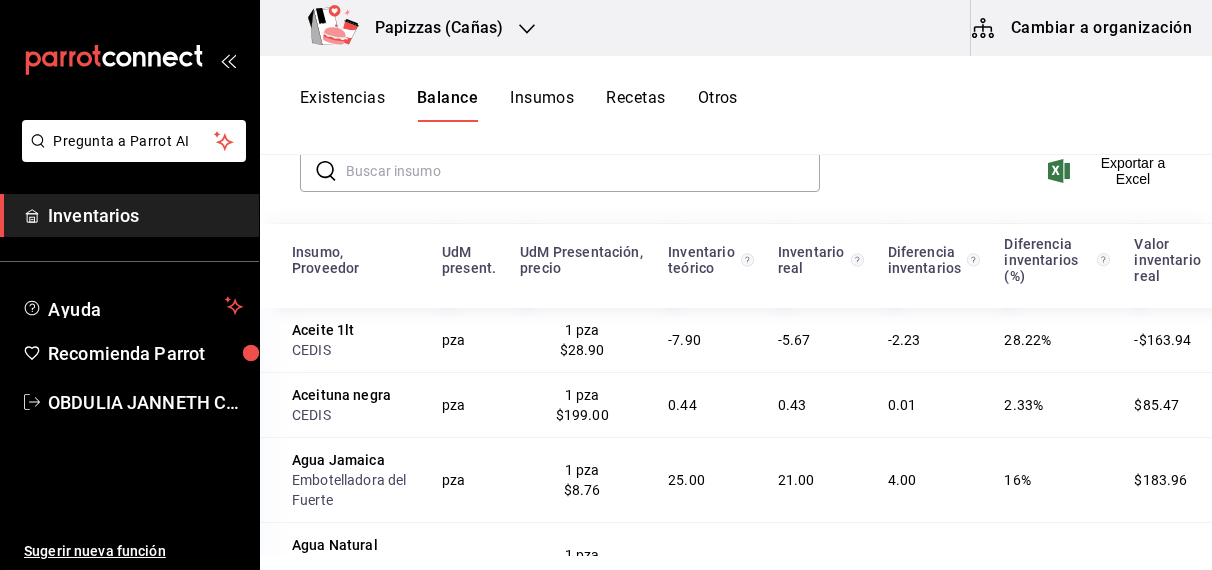 scroll, scrollTop: 59, scrollLeft: 0, axis: vertical 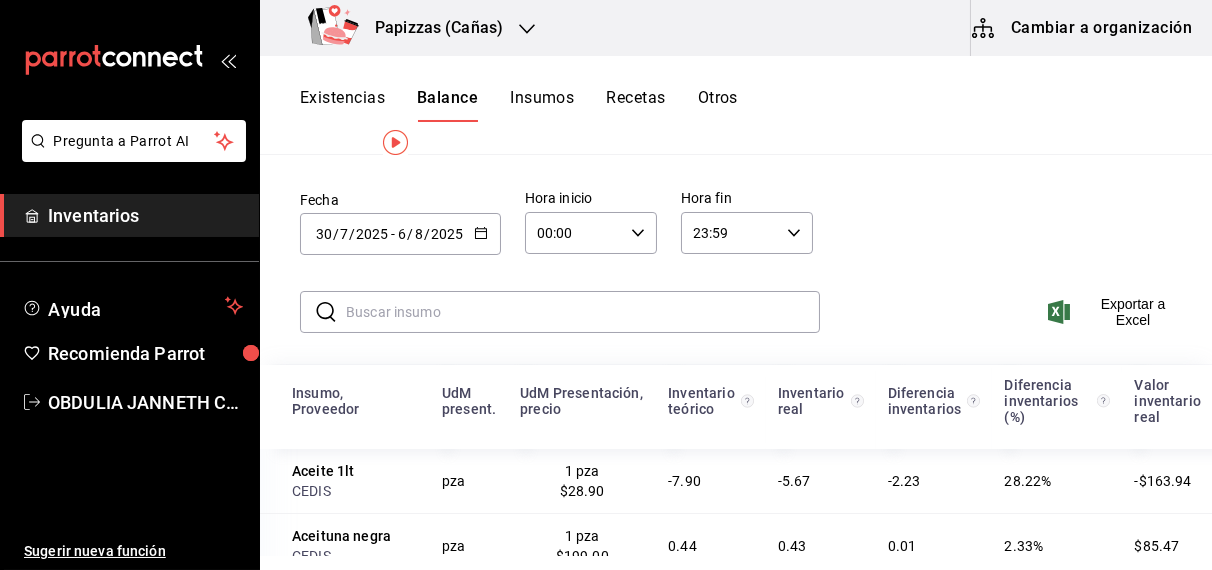 click 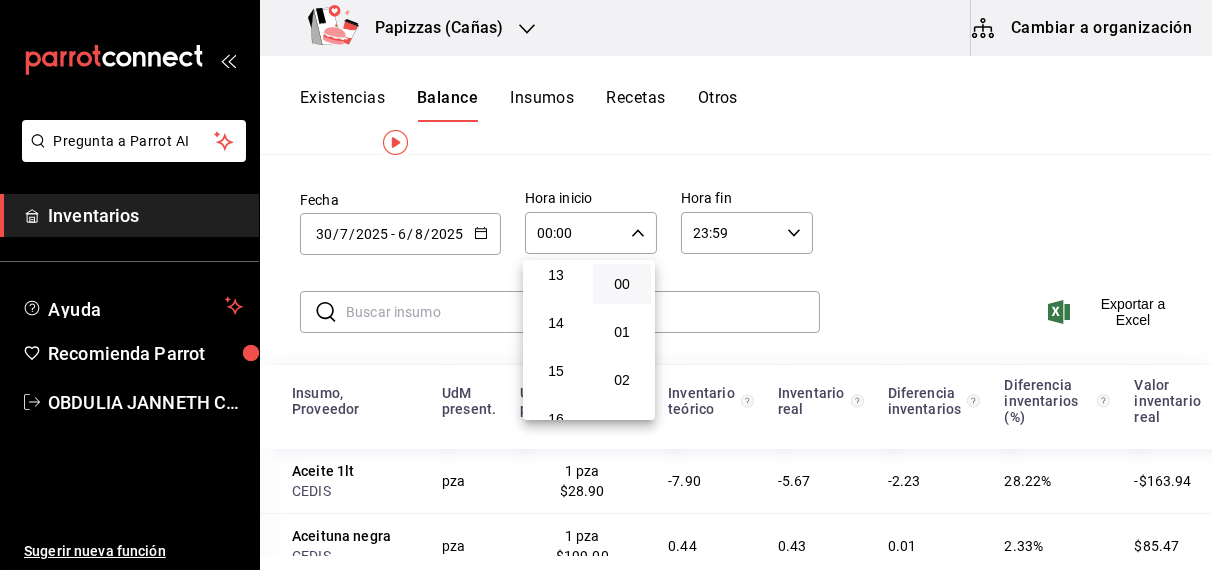 scroll, scrollTop: 632, scrollLeft: 0, axis: vertical 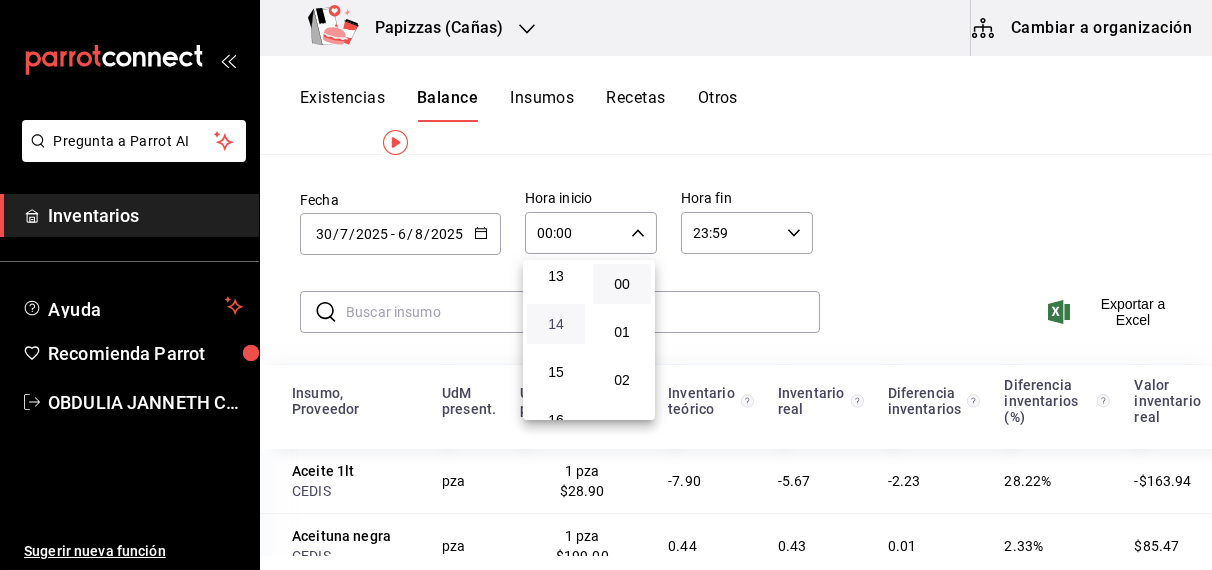 click on "14" at bounding box center [556, 324] 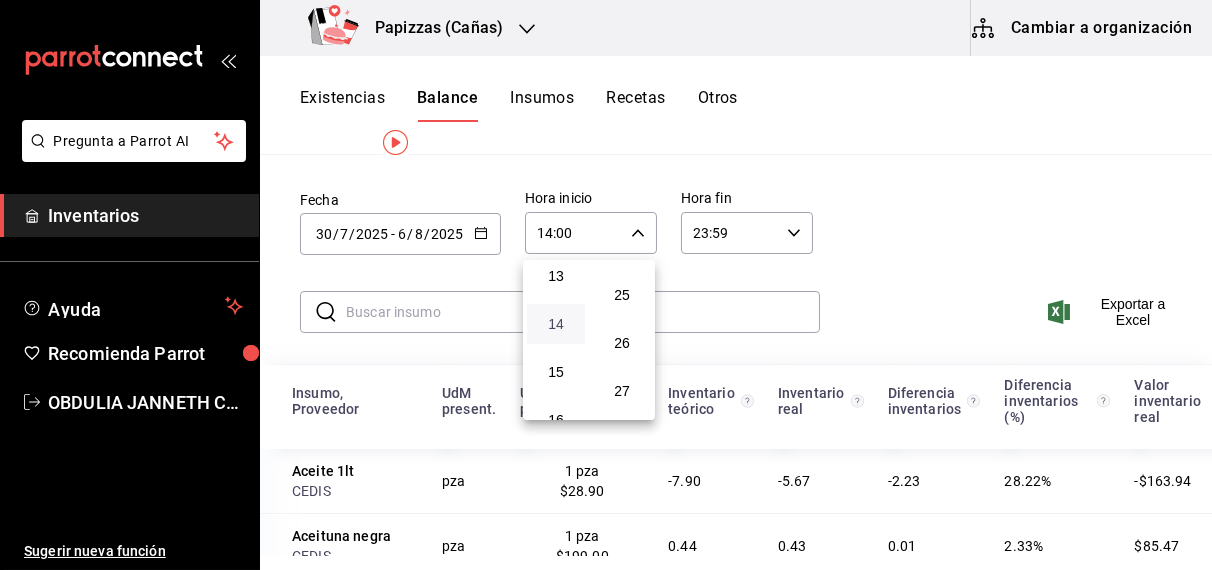 scroll, scrollTop: 1197, scrollLeft: 0, axis: vertical 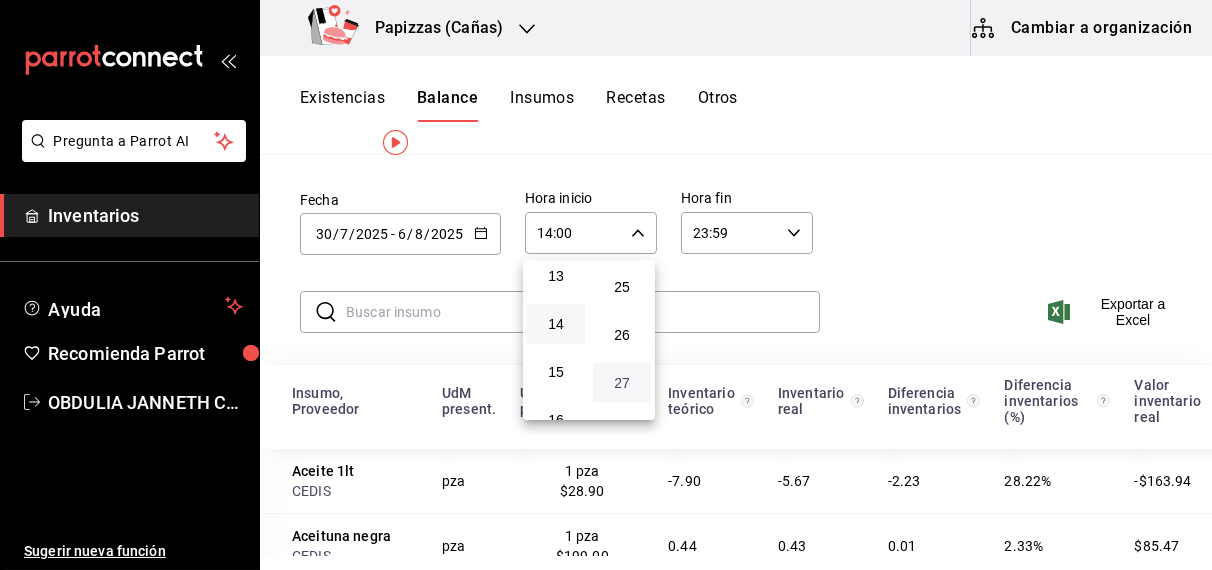 click on "27" at bounding box center (622, 383) 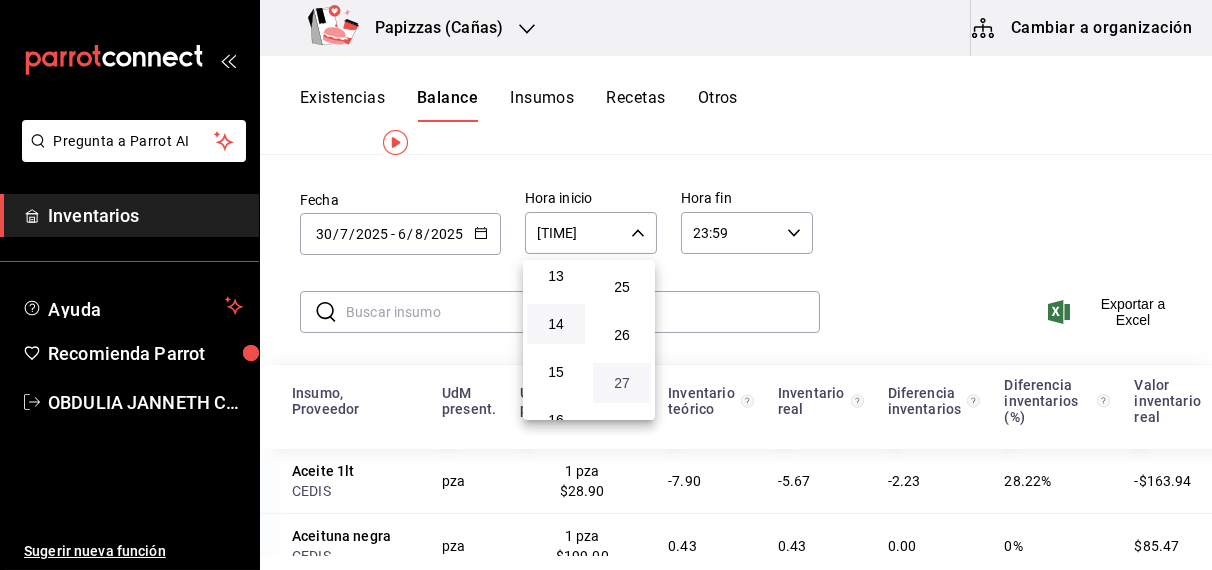 click on "27" at bounding box center [622, 383] 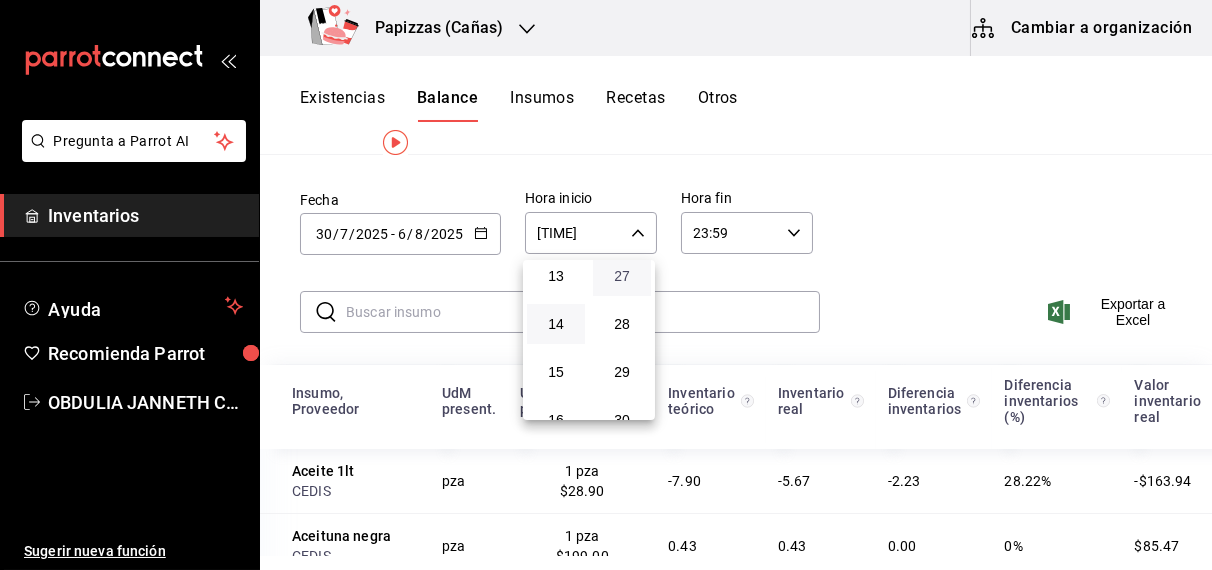 scroll, scrollTop: 1305, scrollLeft: 0, axis: vertical 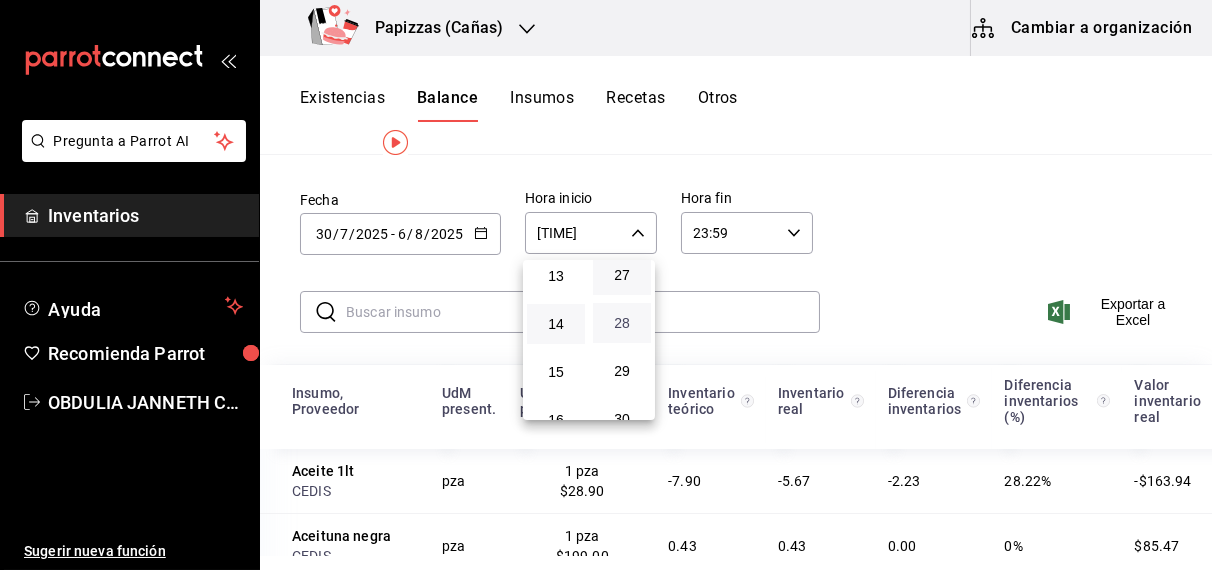 click on "28" at bounding box center [622, 323] 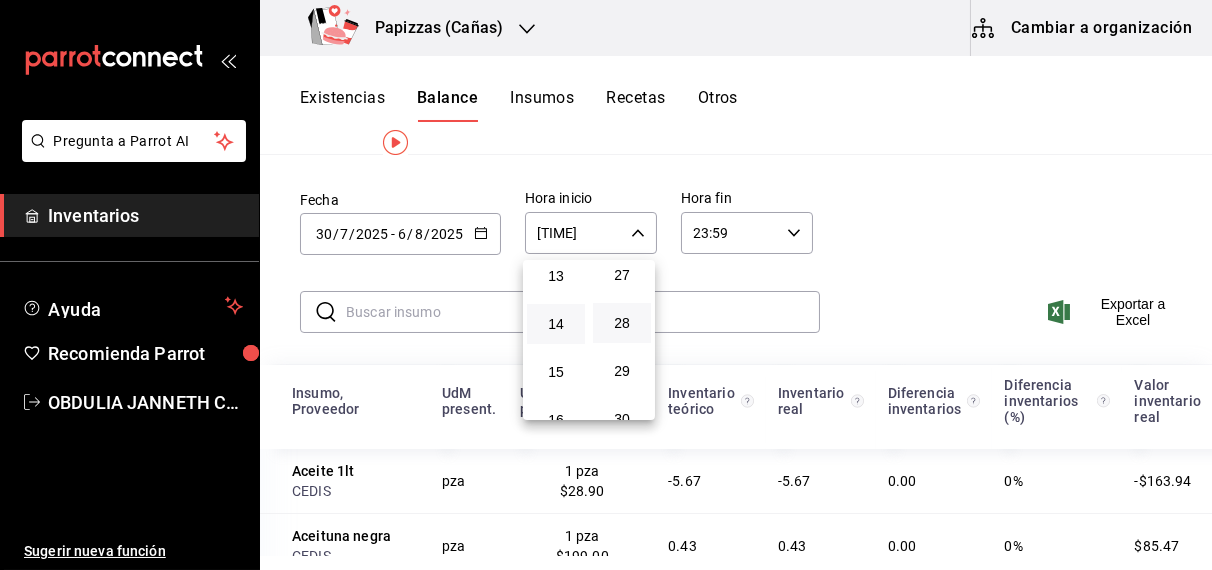 click at bounding box center (606, 285) 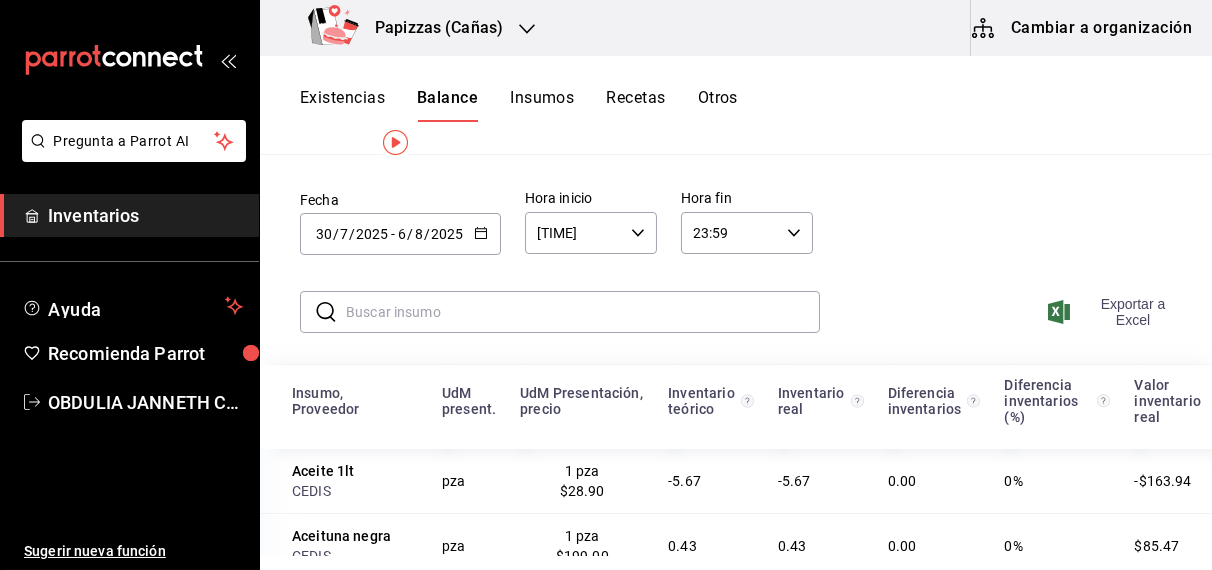 click on "Exportar a Excel" at bounding box center (1116, 312) 